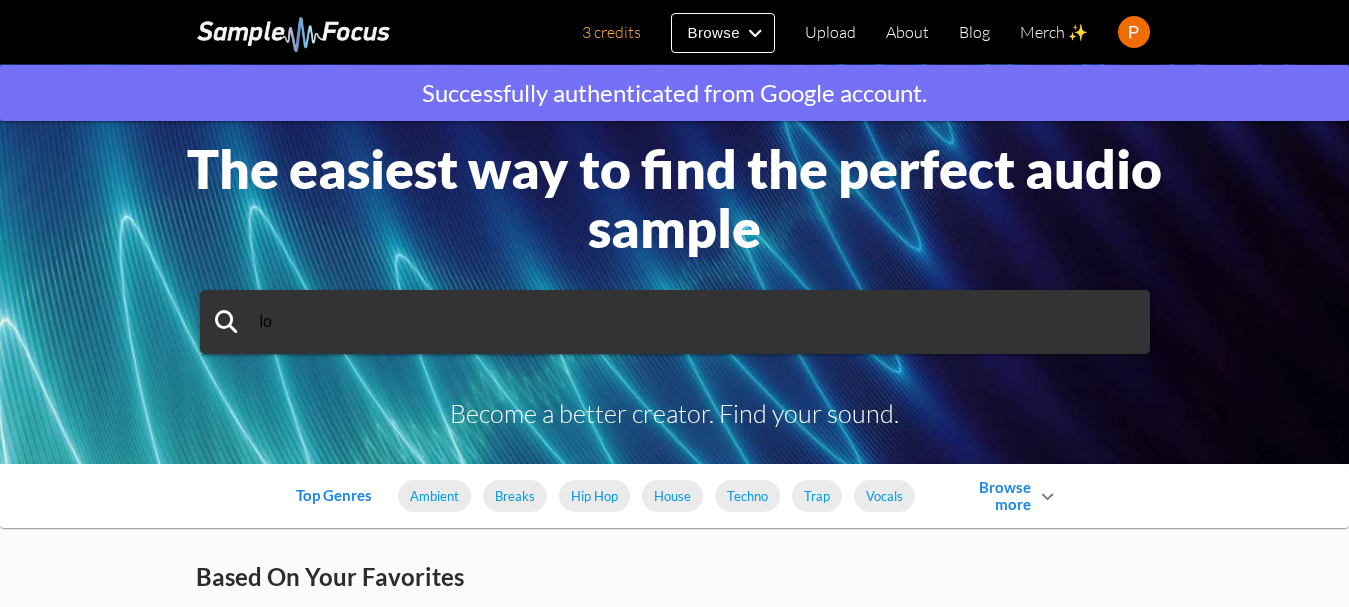 scroll, scrollTop: 0, scrollLeft: 0, axis: both 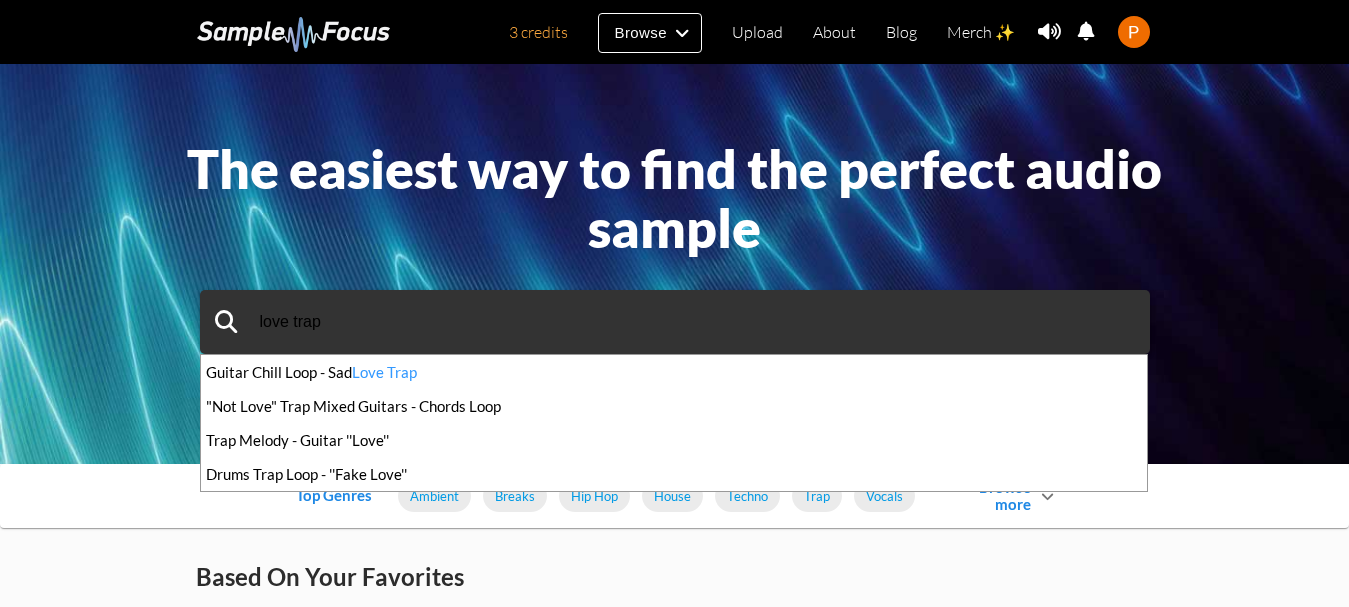 type on "love trap" 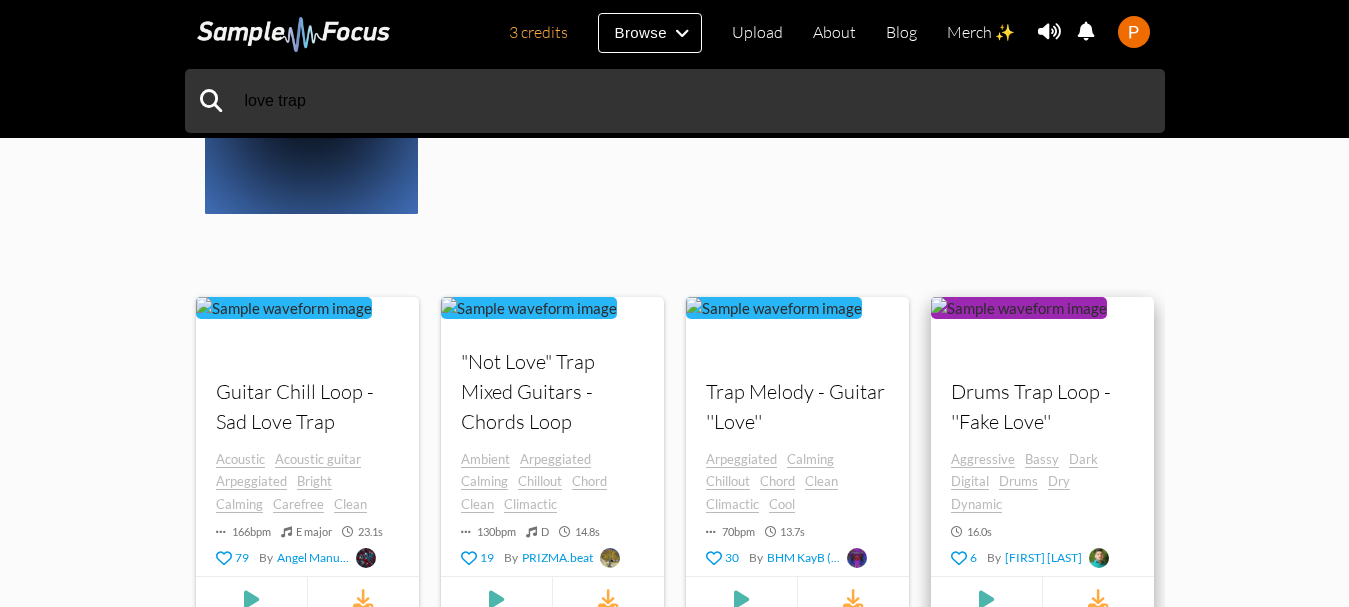 scroll, scrollTop: 800, scrollLeft: 0, axis: vertical 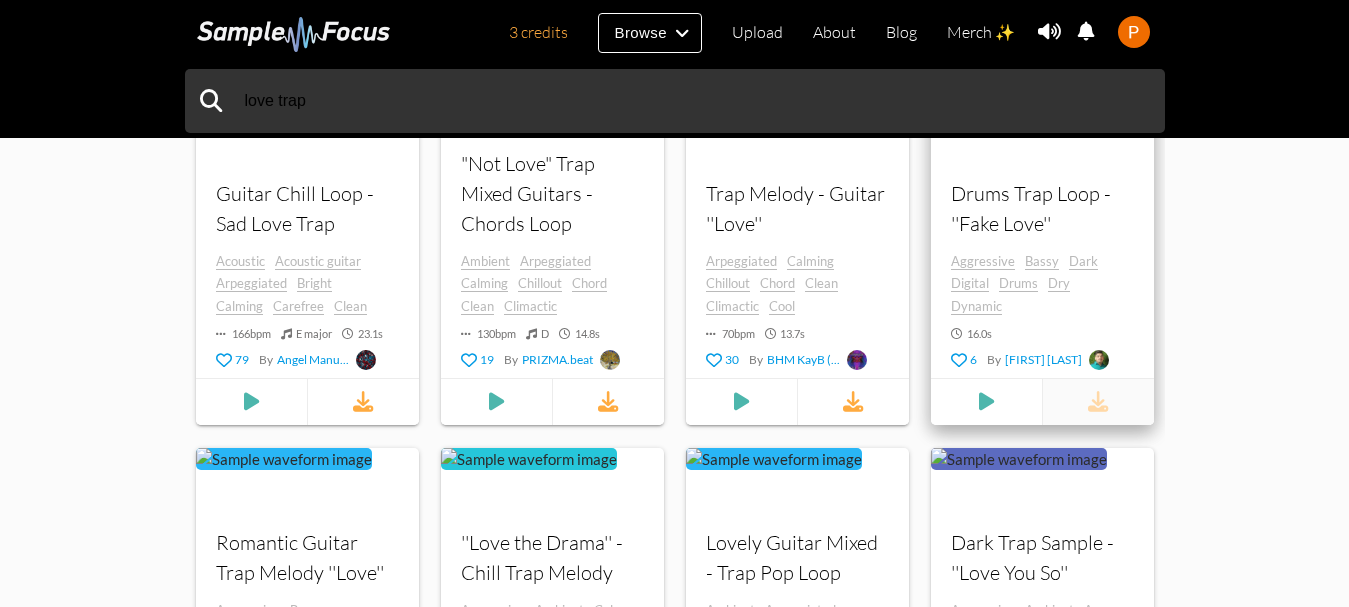 click at bounding box center [1097, 402] 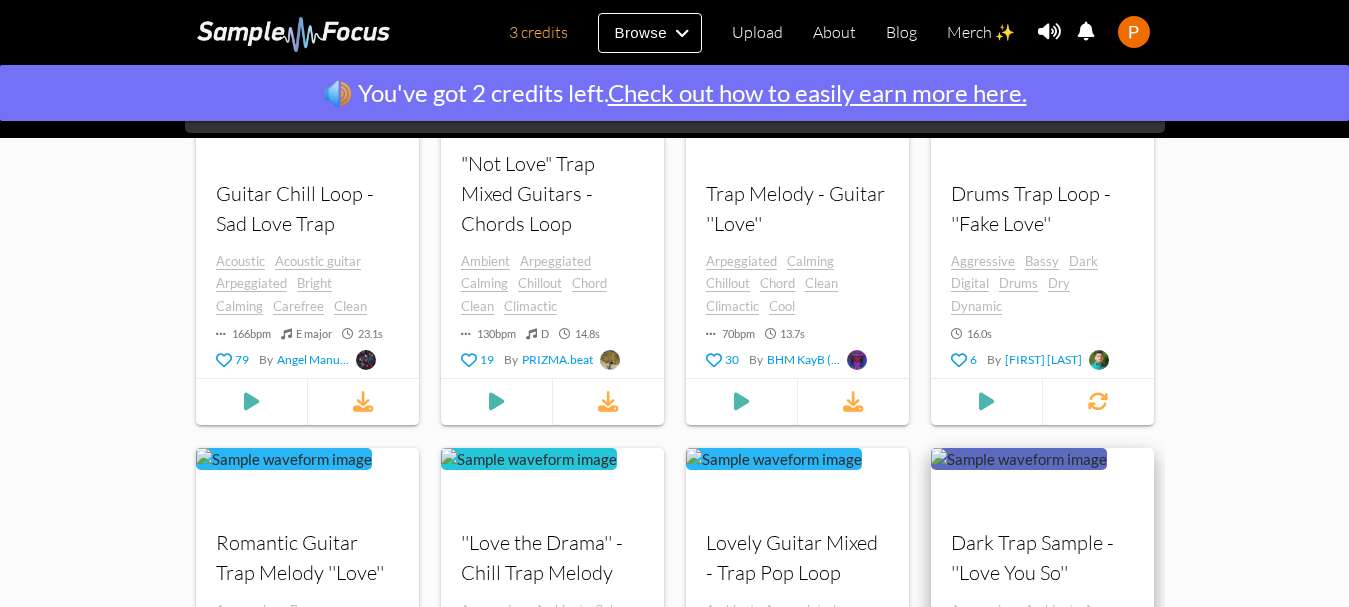 scroll, scrollTop: 1000, scrollLeft: 0, axis: vertical 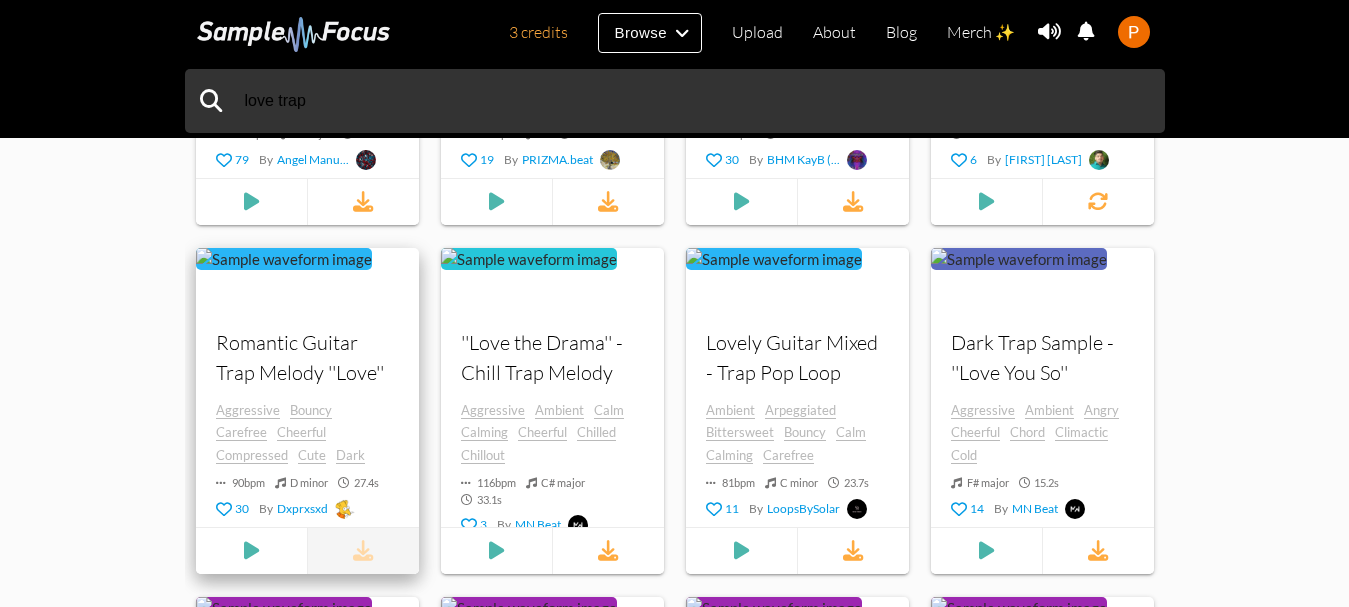 click at bounding box center [362, 551] 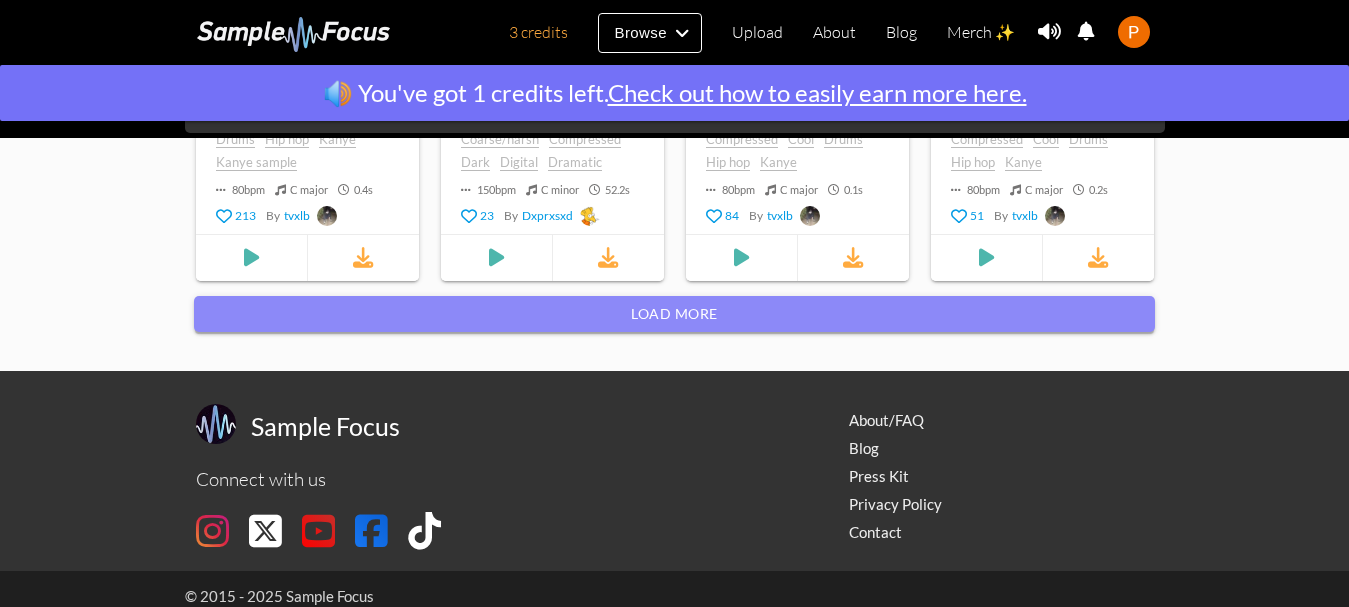 scroll, scrollTop: 2354, scrollLeft: 0, axis: vertical 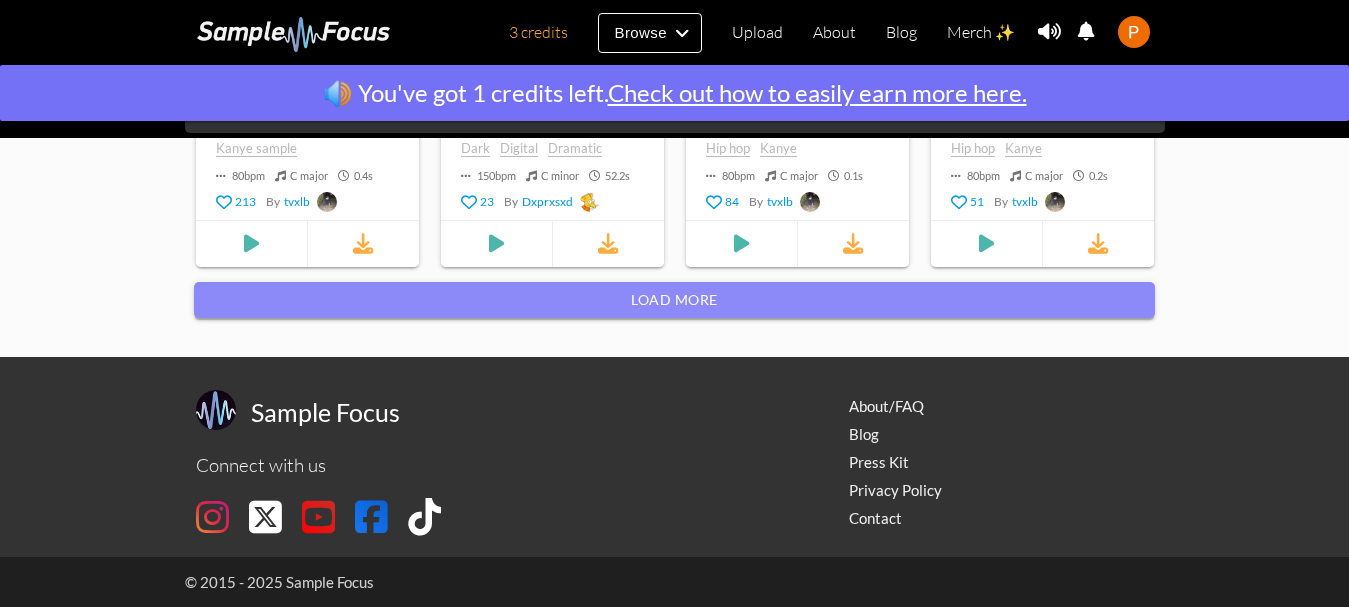 click on "Load more" at bounding box center [674, 300] 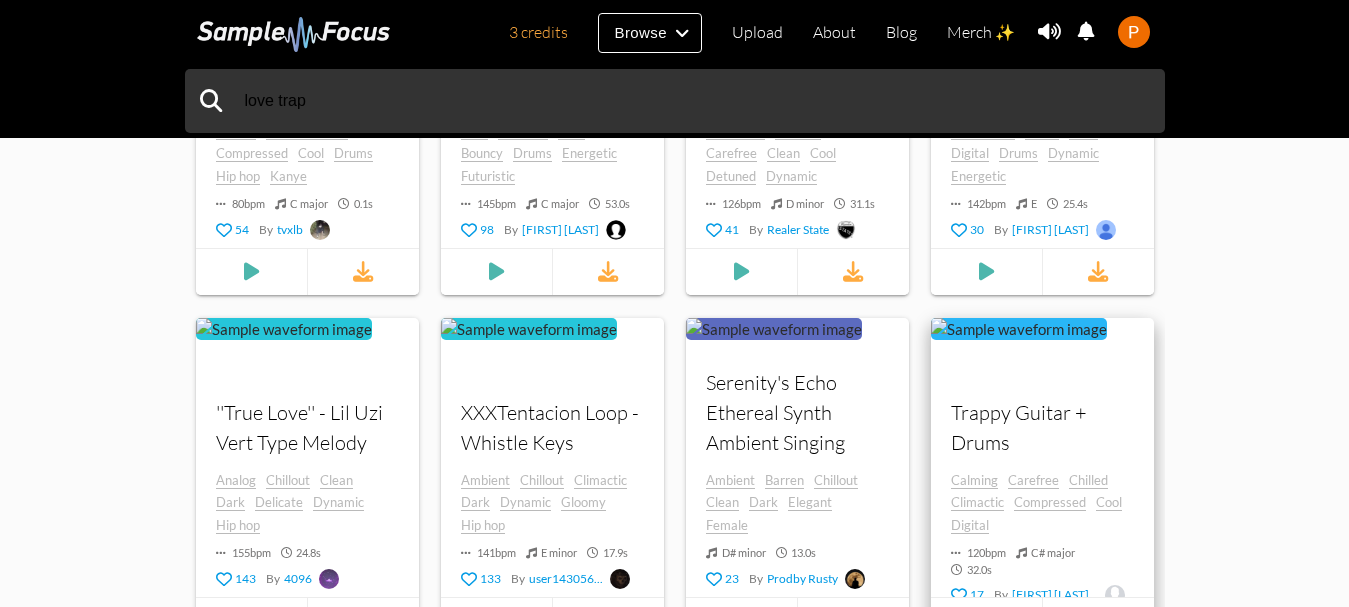scroll, scrollTop: 2764, scrollLeft: 0, axis: vertical 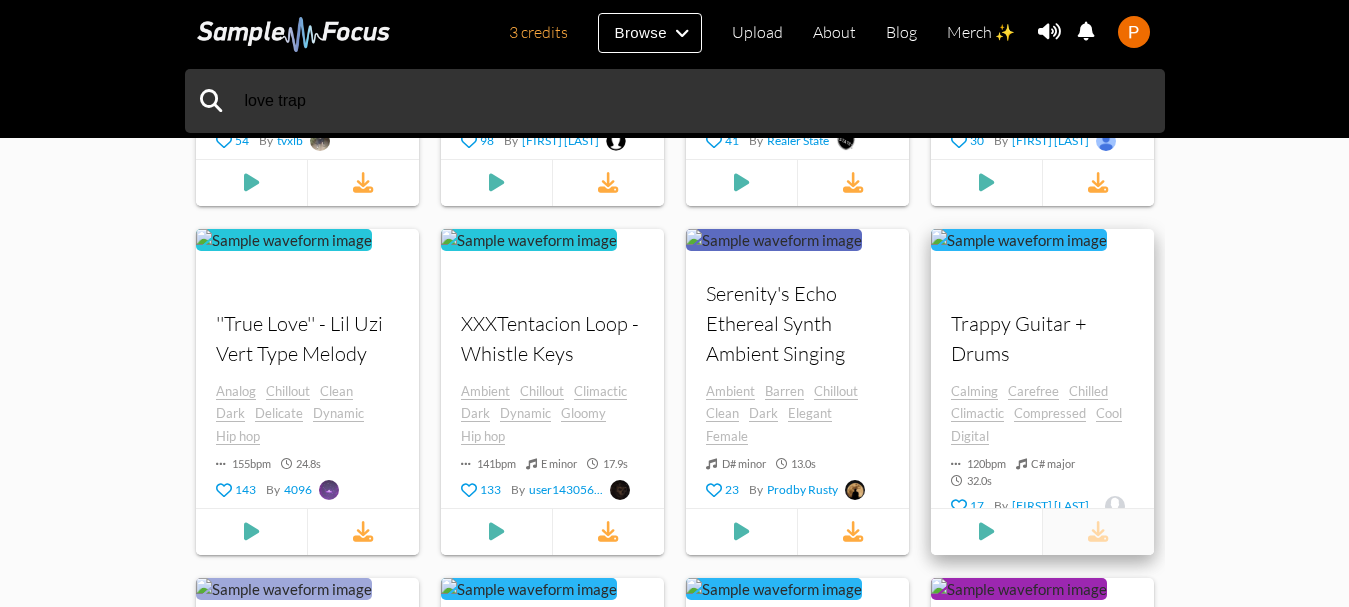 click at bounding box center (1098, 532) 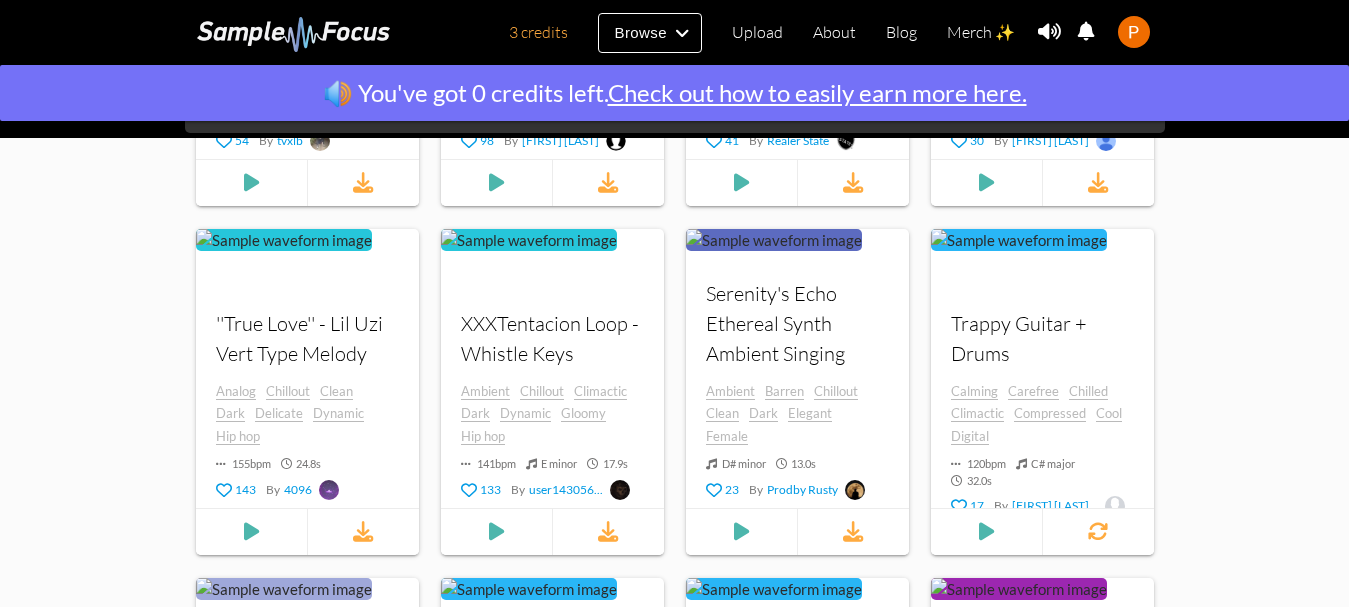 scroll, scrollTop: 1664, scrollLeft: 0, axis: vertical 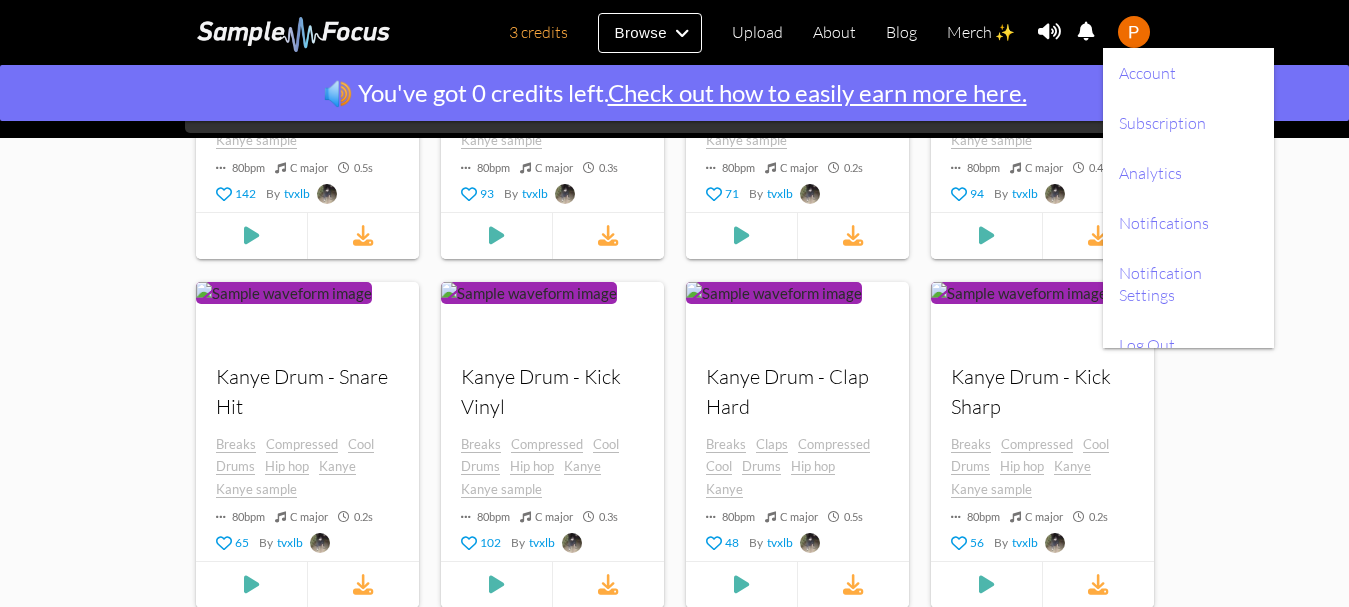 click at bounding box center [1134, 32] 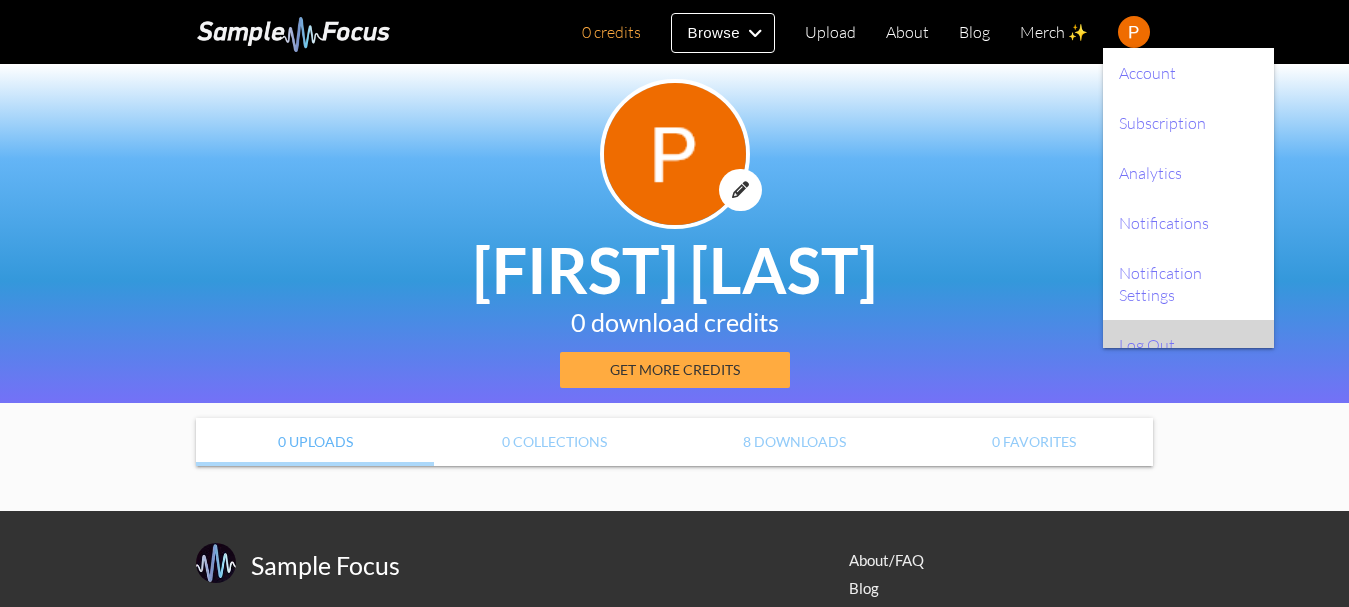 scroll, scrollTop: 0, scrollLeft: 0, axis: both 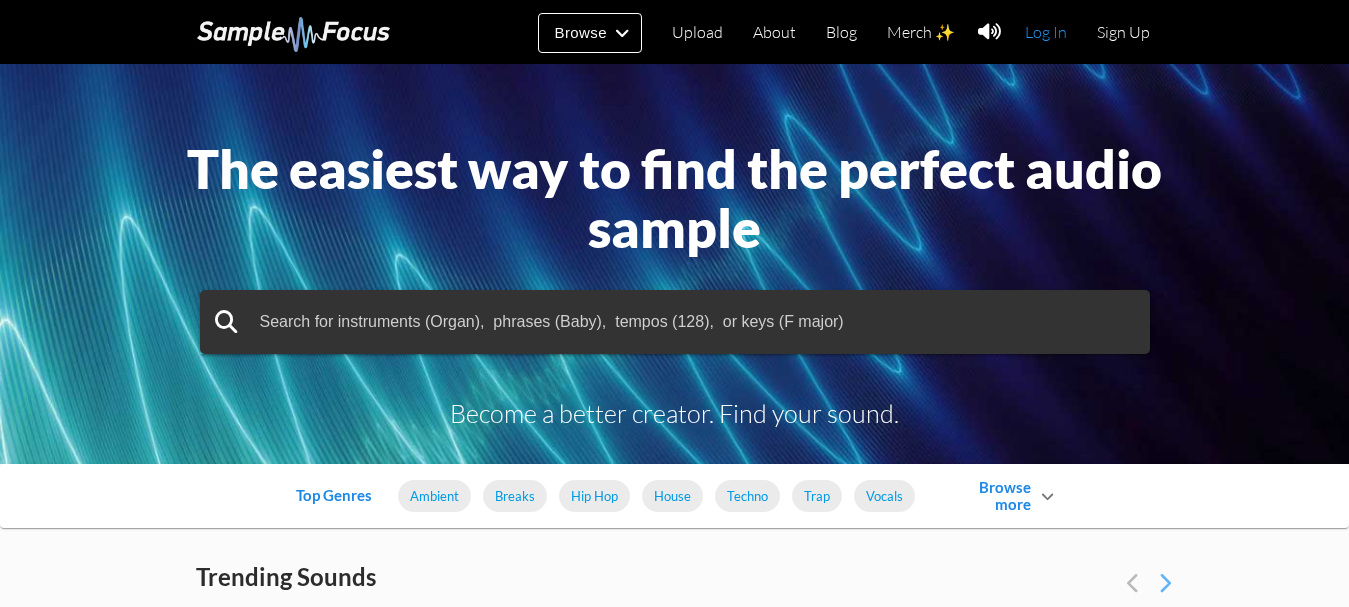click on "Log In" at bounding box center [1046, 32] 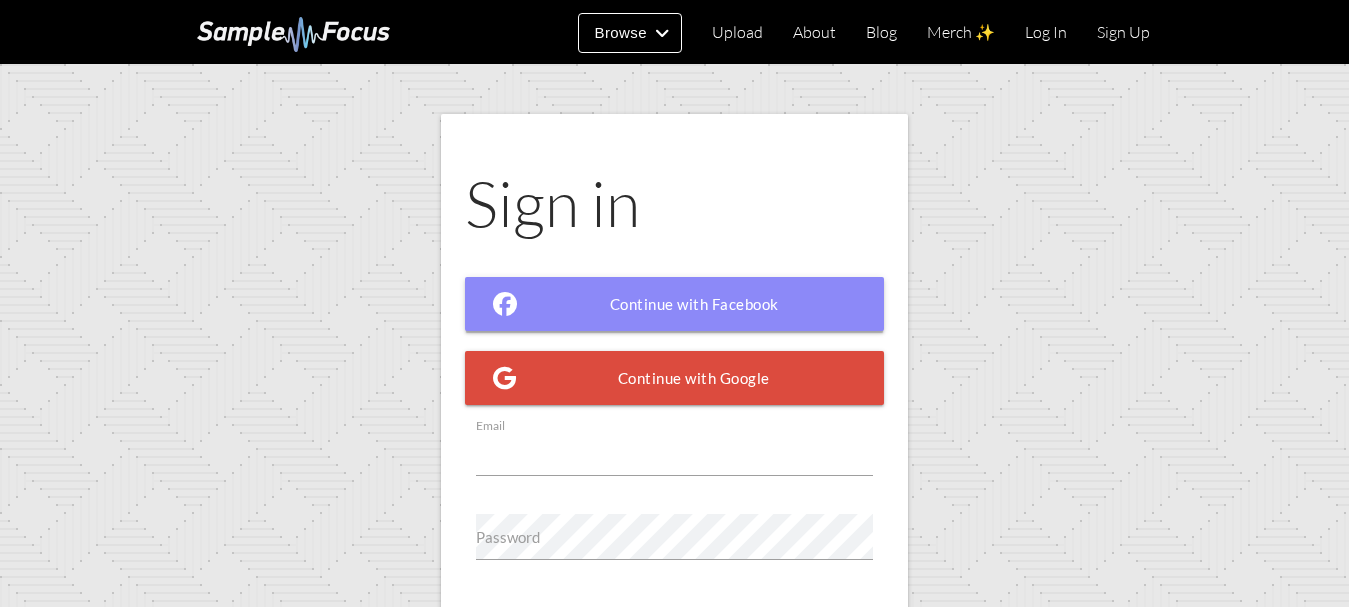 scroll, scrollTop: 0, scrollLeft: 0, axis: both 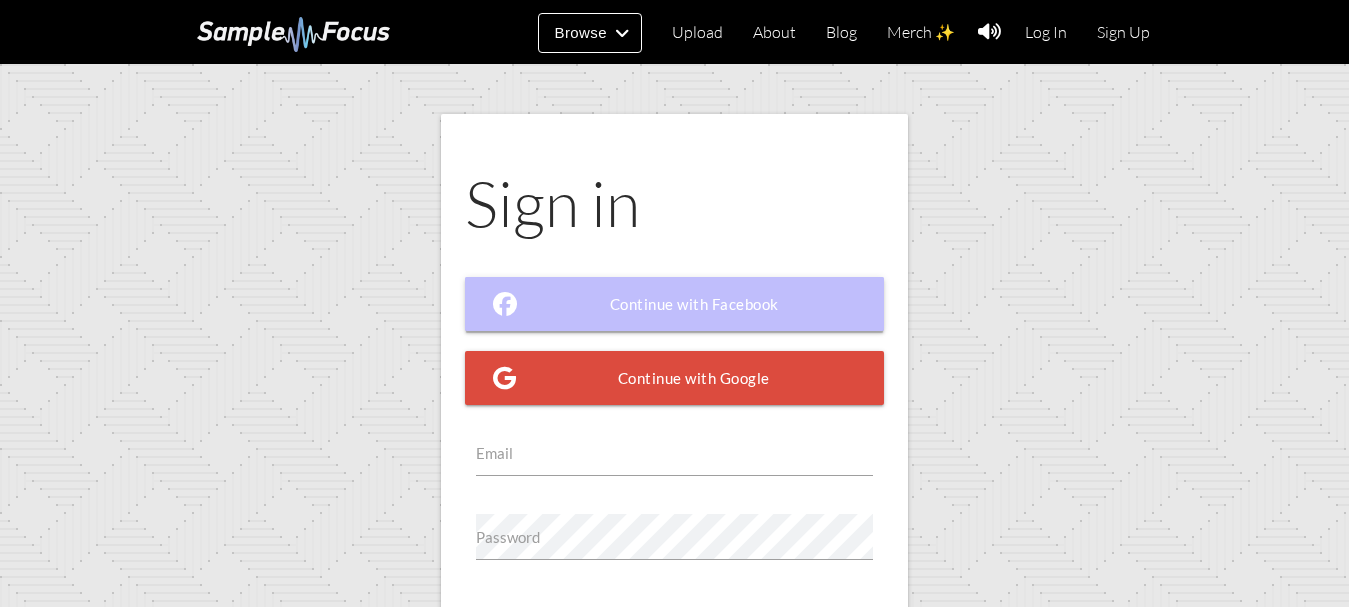 click on "Continue with Facebook" at bounding box center (675, 304) 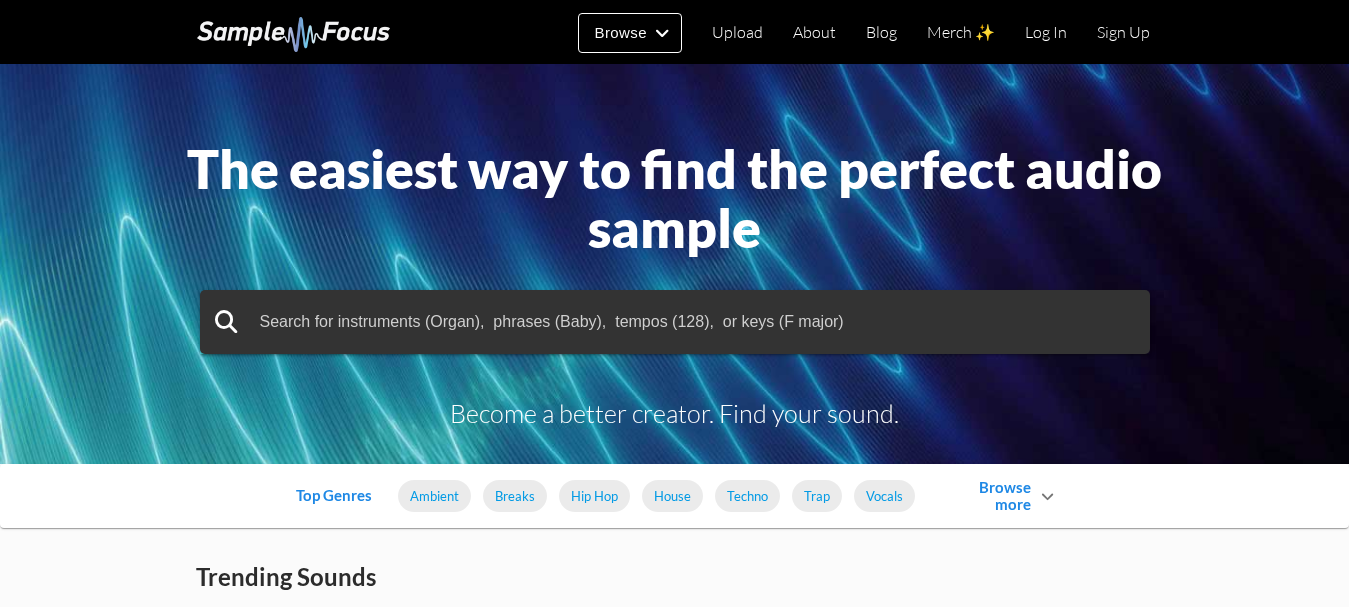 scroll, scrollTop: 0, scrollLeft: 0, axis: both 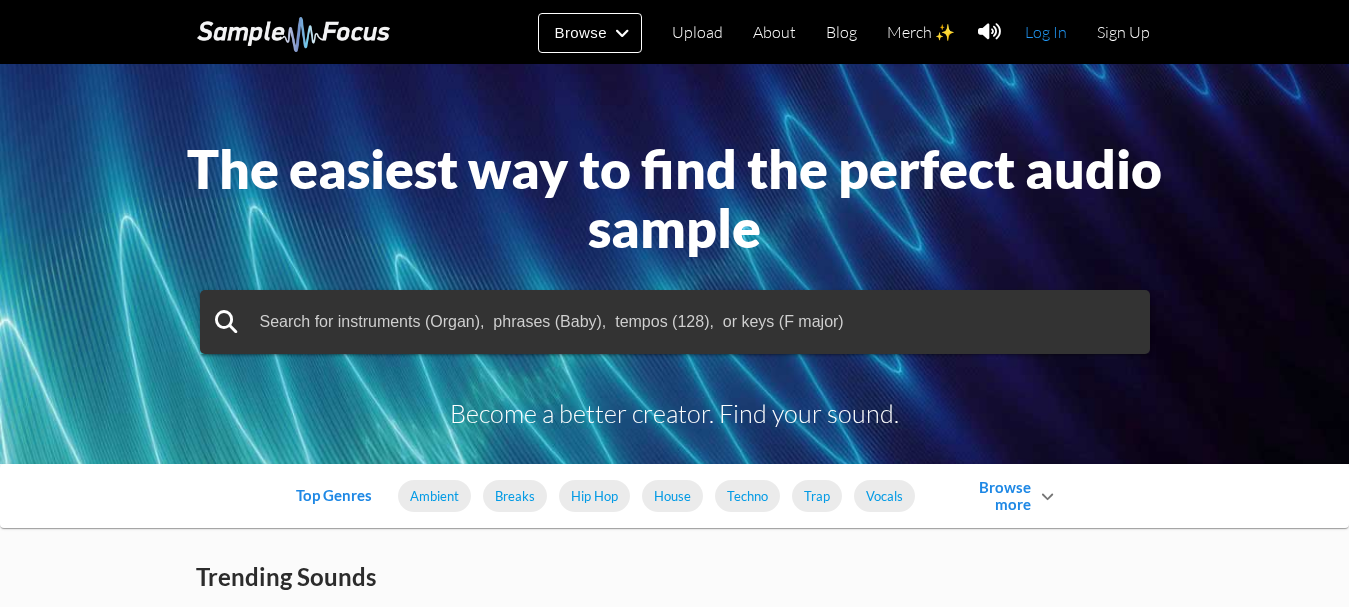 click on "Log In" at bounding box center [1046, 32] 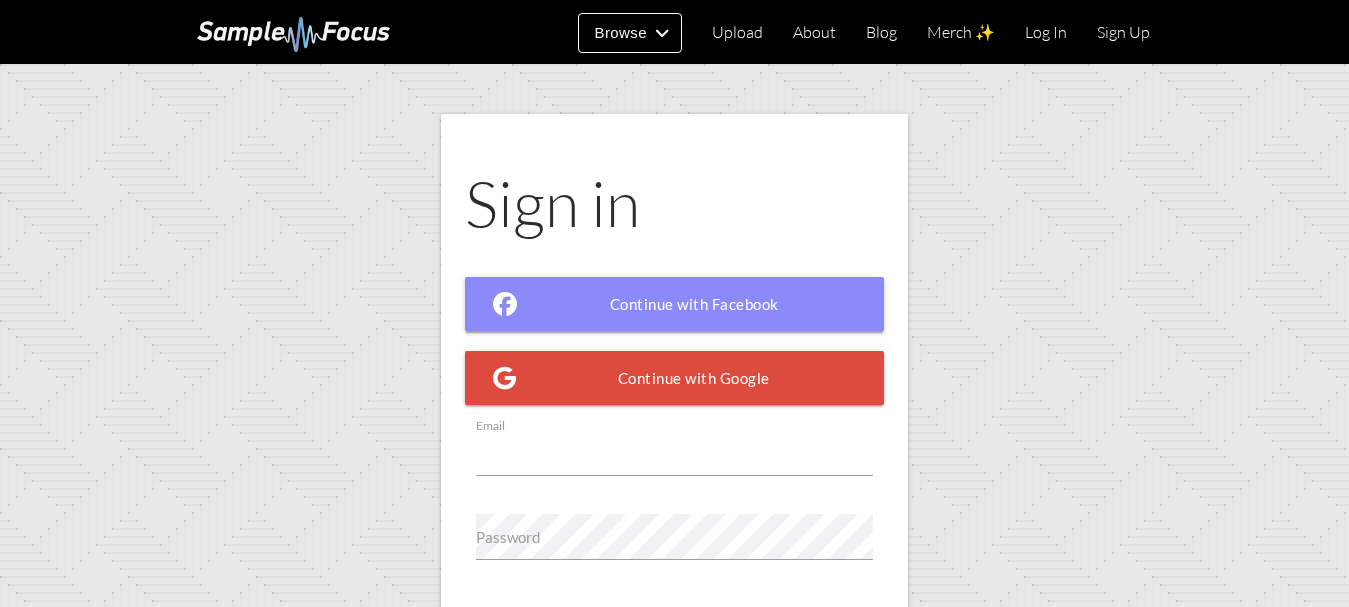 scroll, scrollTop: 0, scrollLeft: 0, axis: both 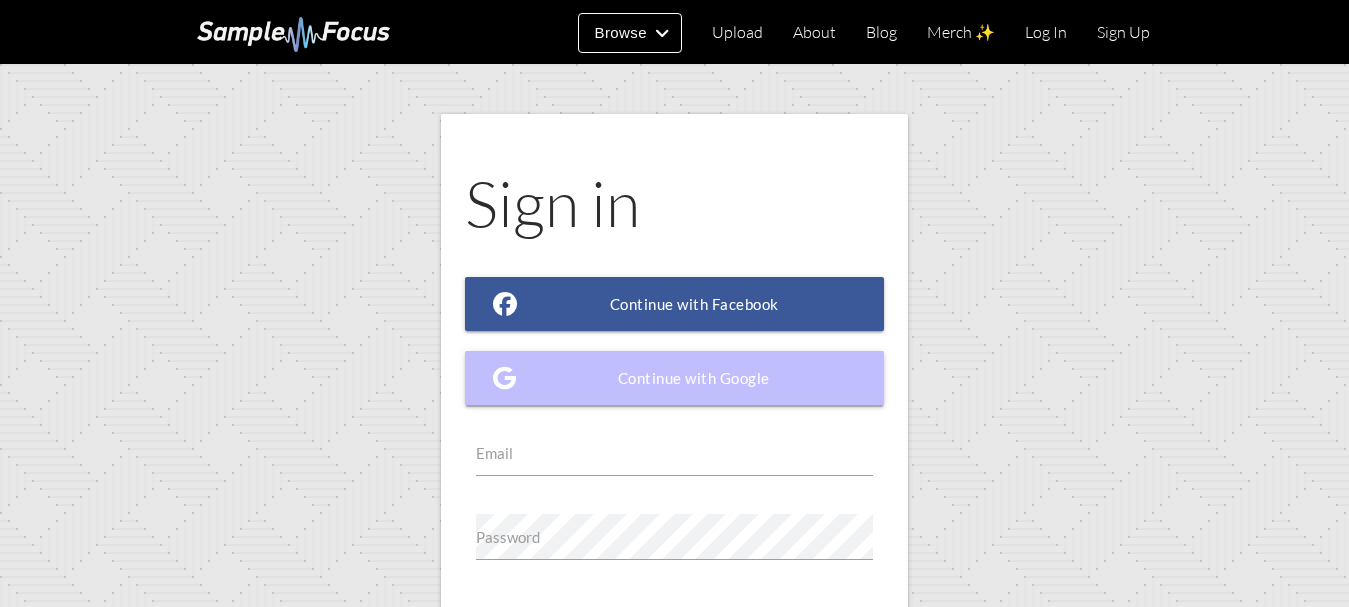click on "Continue with Google" at bounding box center [675, 378] 